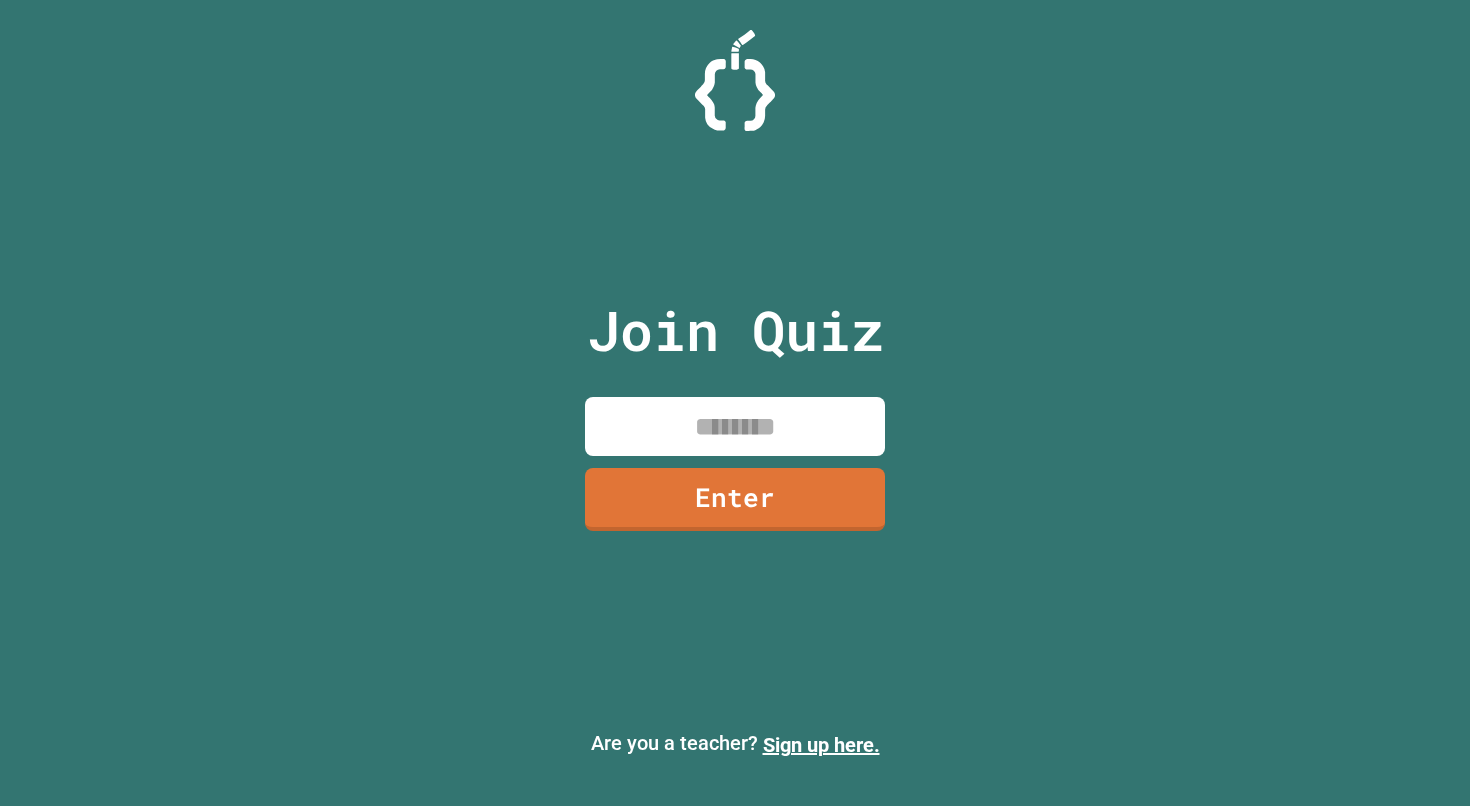 scroll, scrollTop: 0, scrollLeft: 0, axis: both 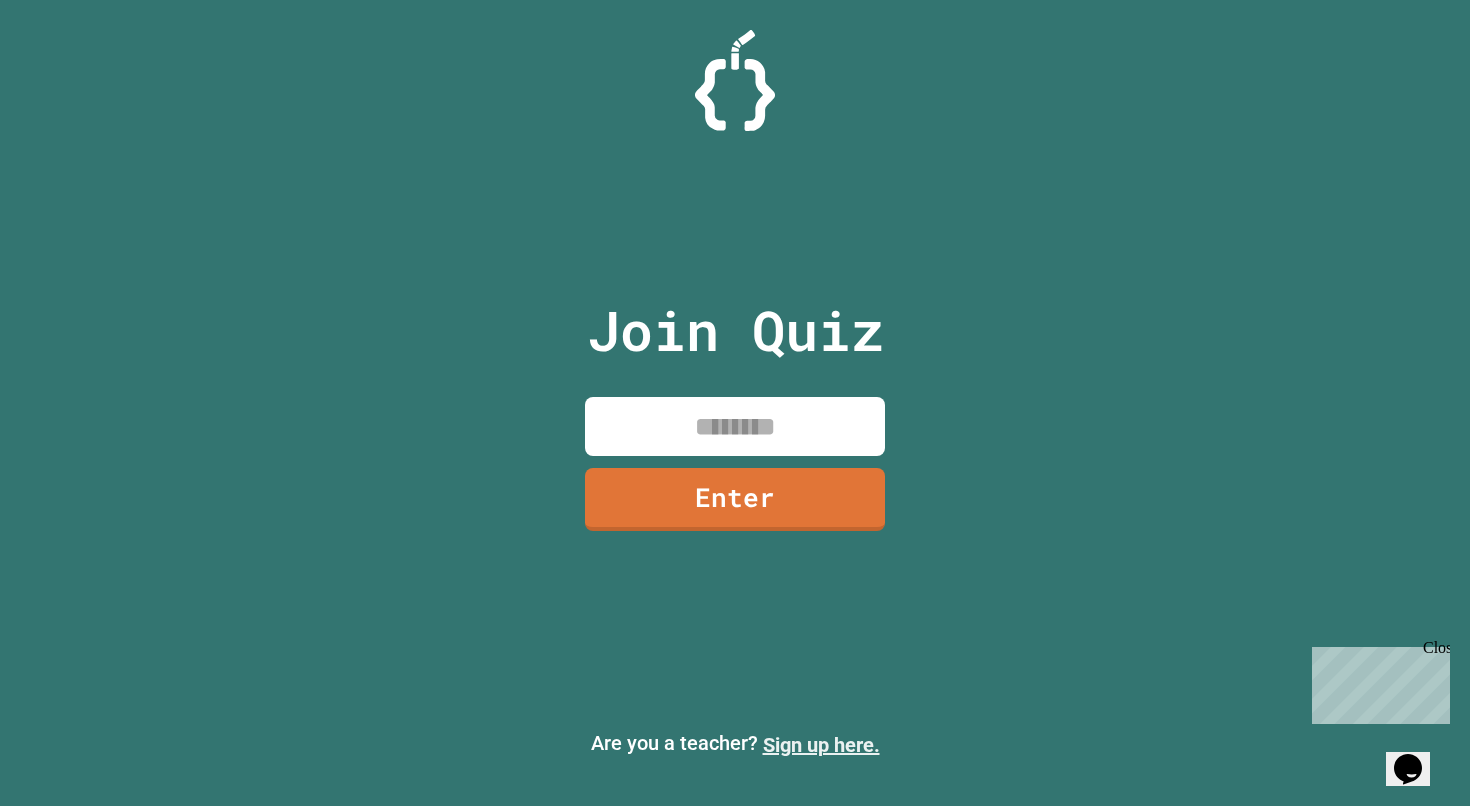 click on "Sign up here." at bounding box center [821, 745] 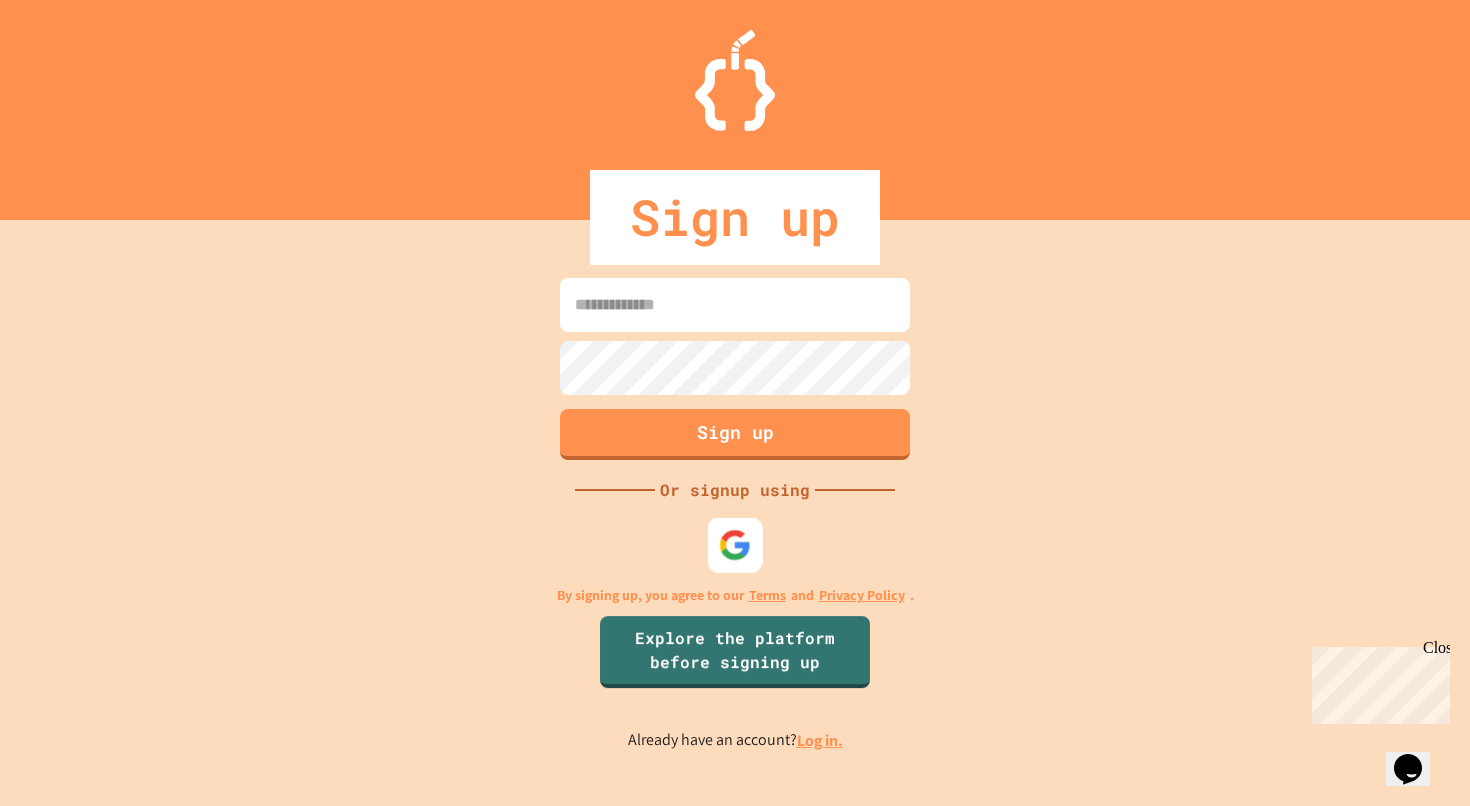 click at bounding box center [735, 545] 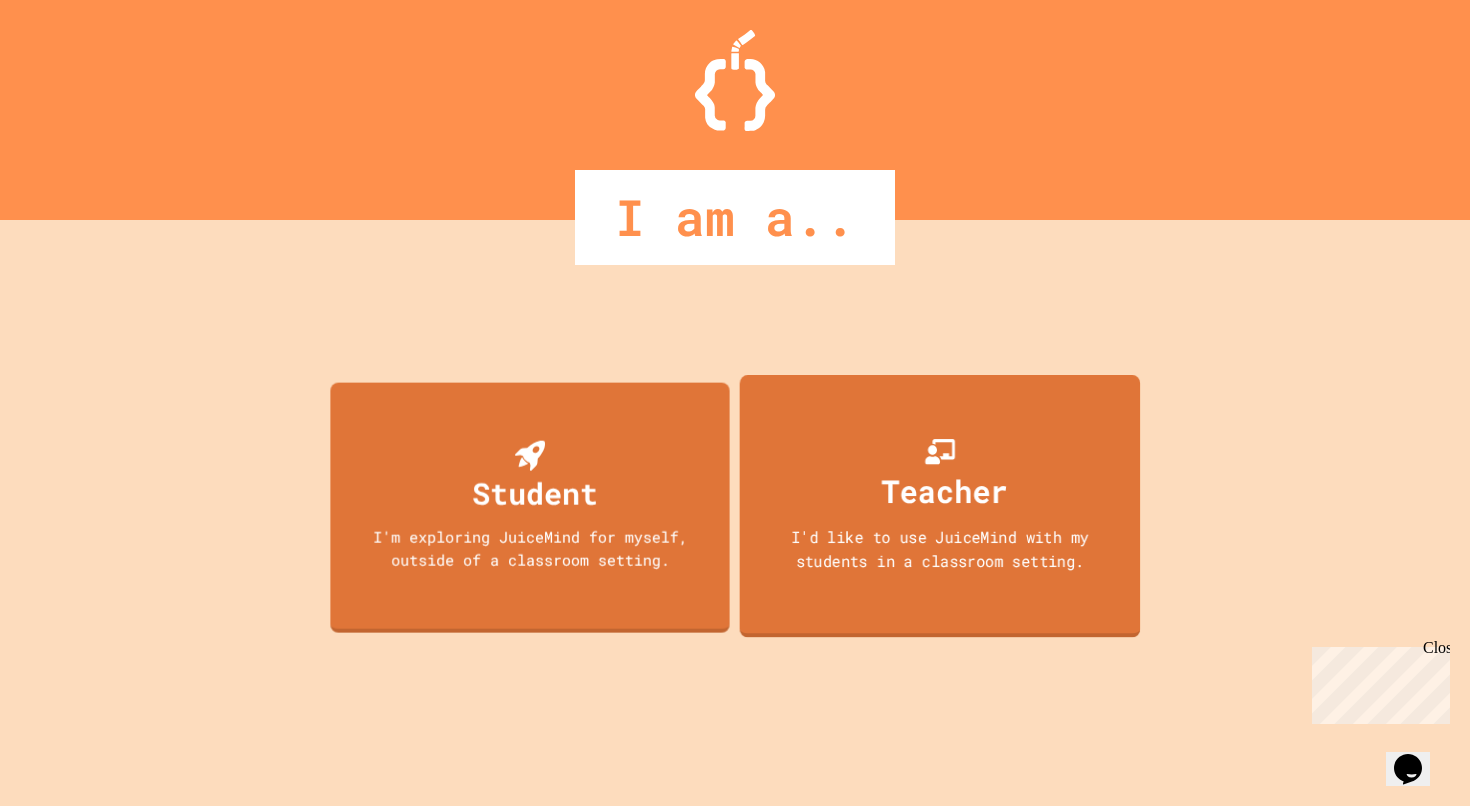 click on "Teacher I'd like to use JuiceMind with my students in a classroom setting." at bounding box center [940, 506] 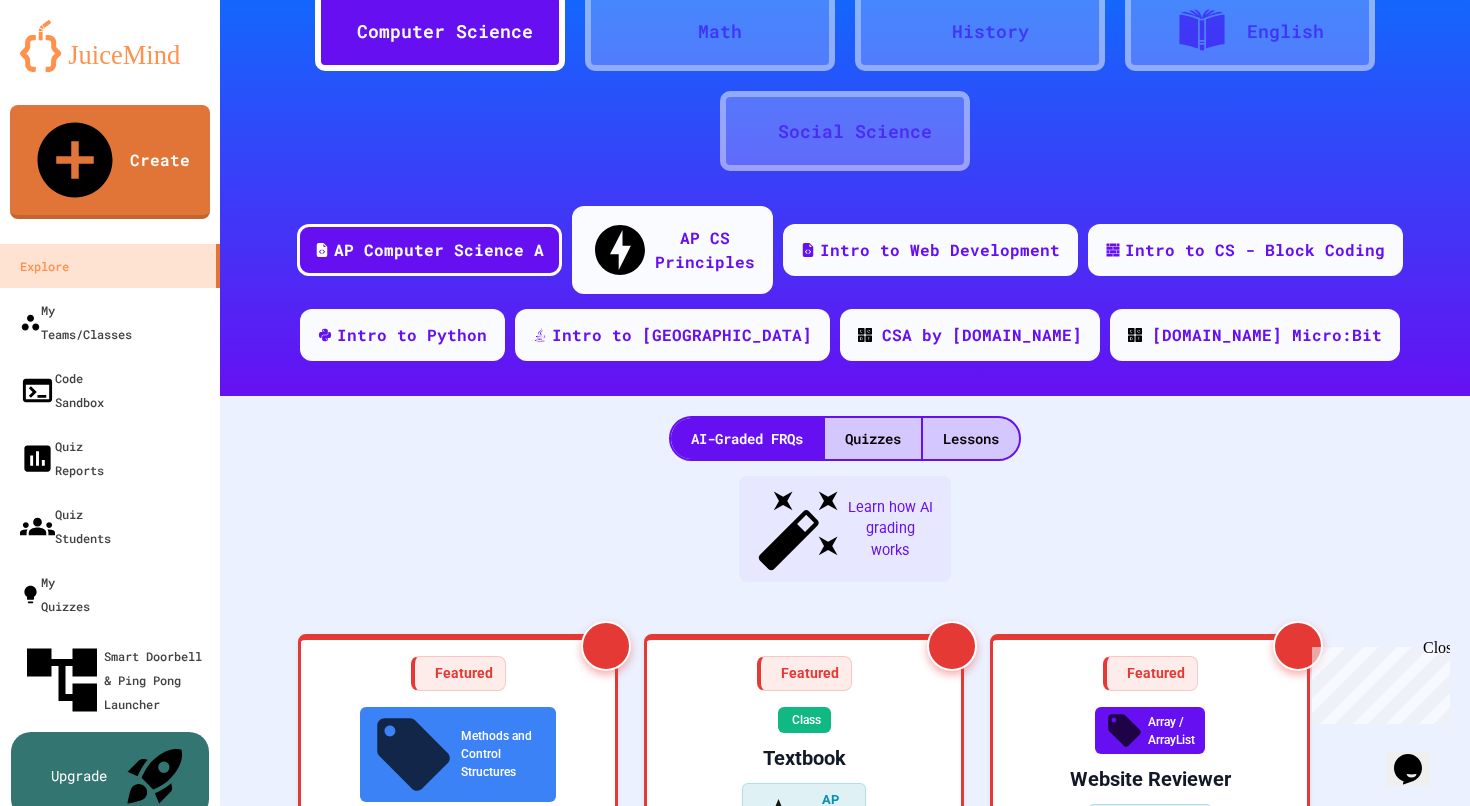 scroll, scrollTop: 111, scrollLeft: 0, axis: vertical 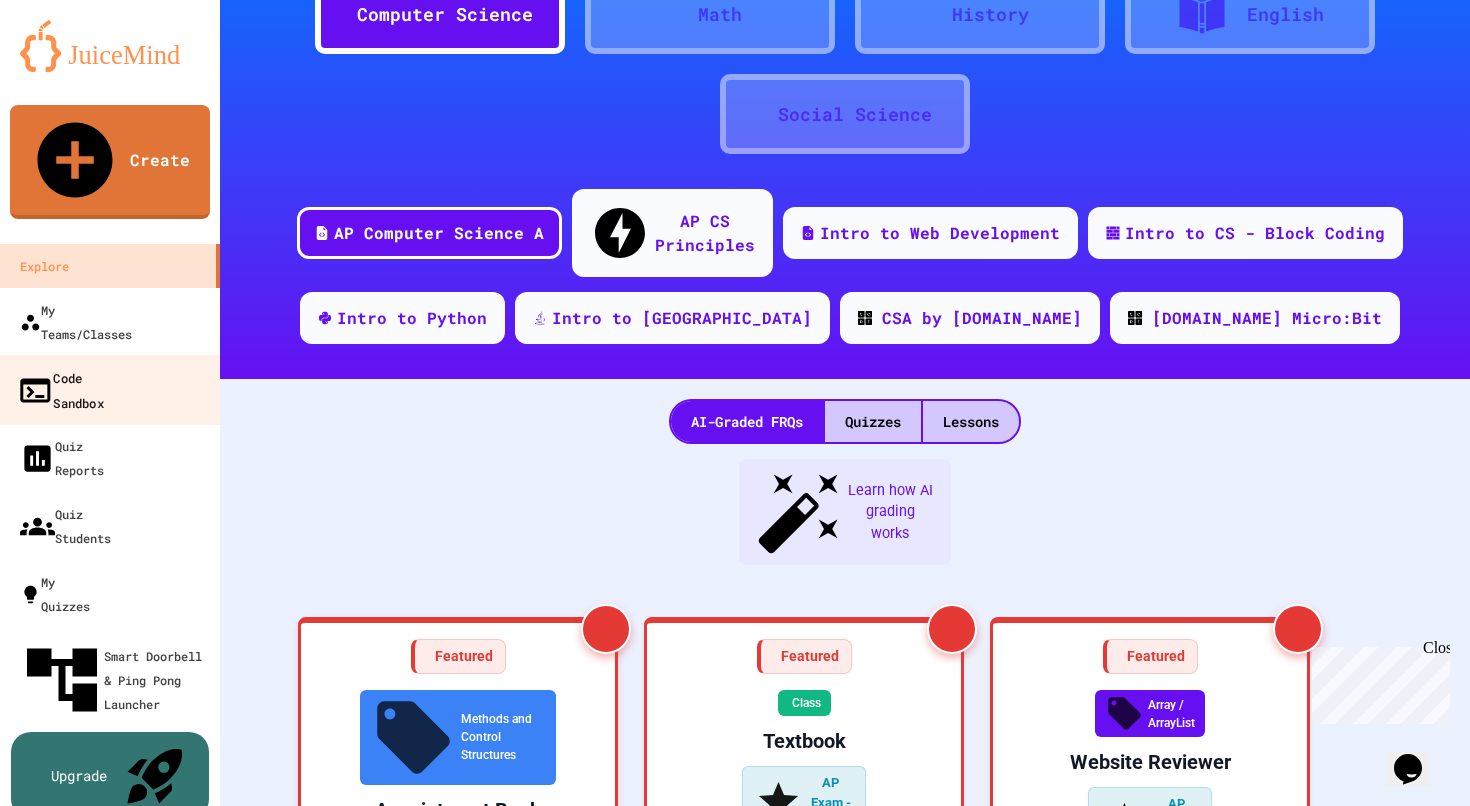 click on "Code Sandbox" at bounding box center [60, 389] 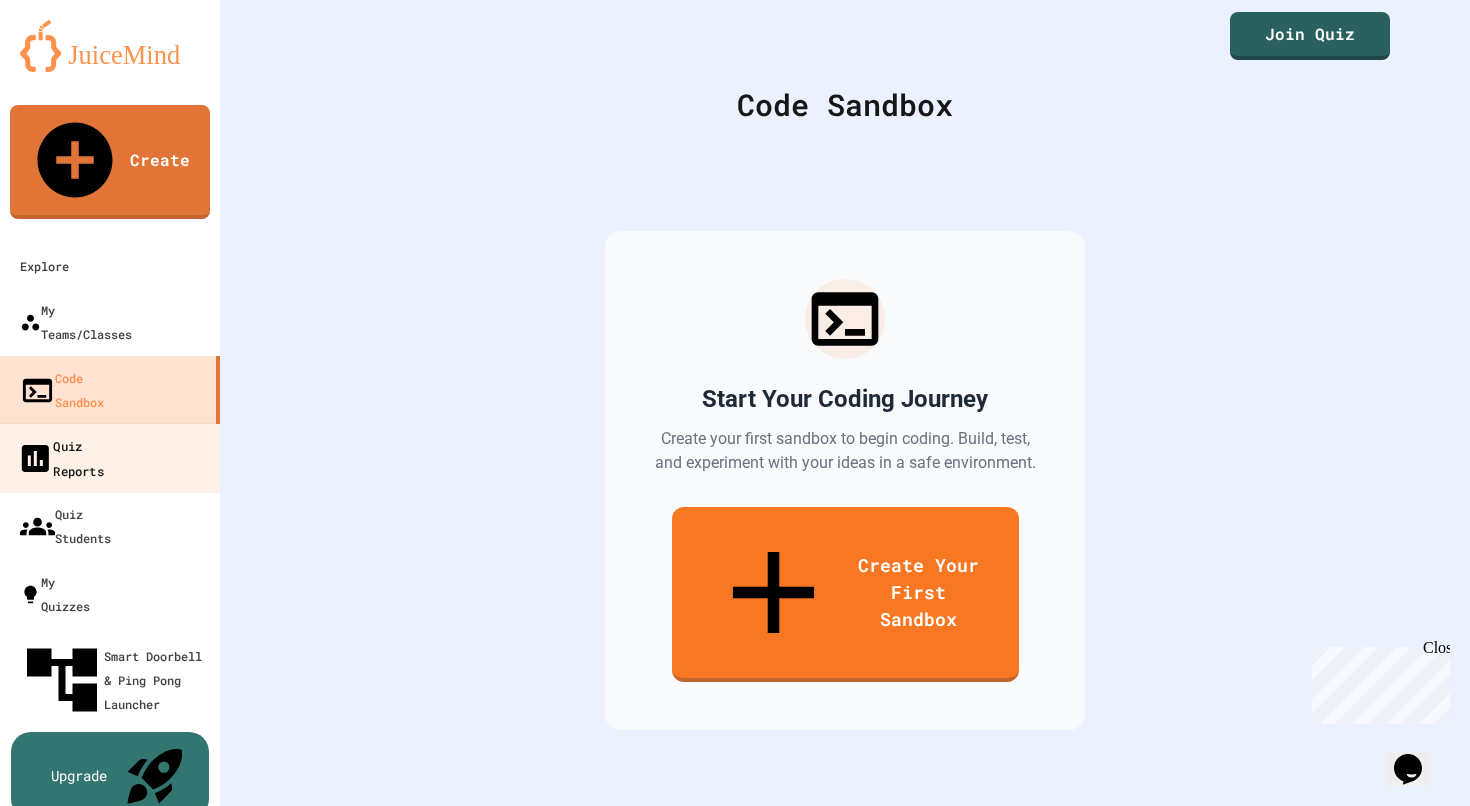 click on "Quiz Reports" at bounding box center (110, 458) 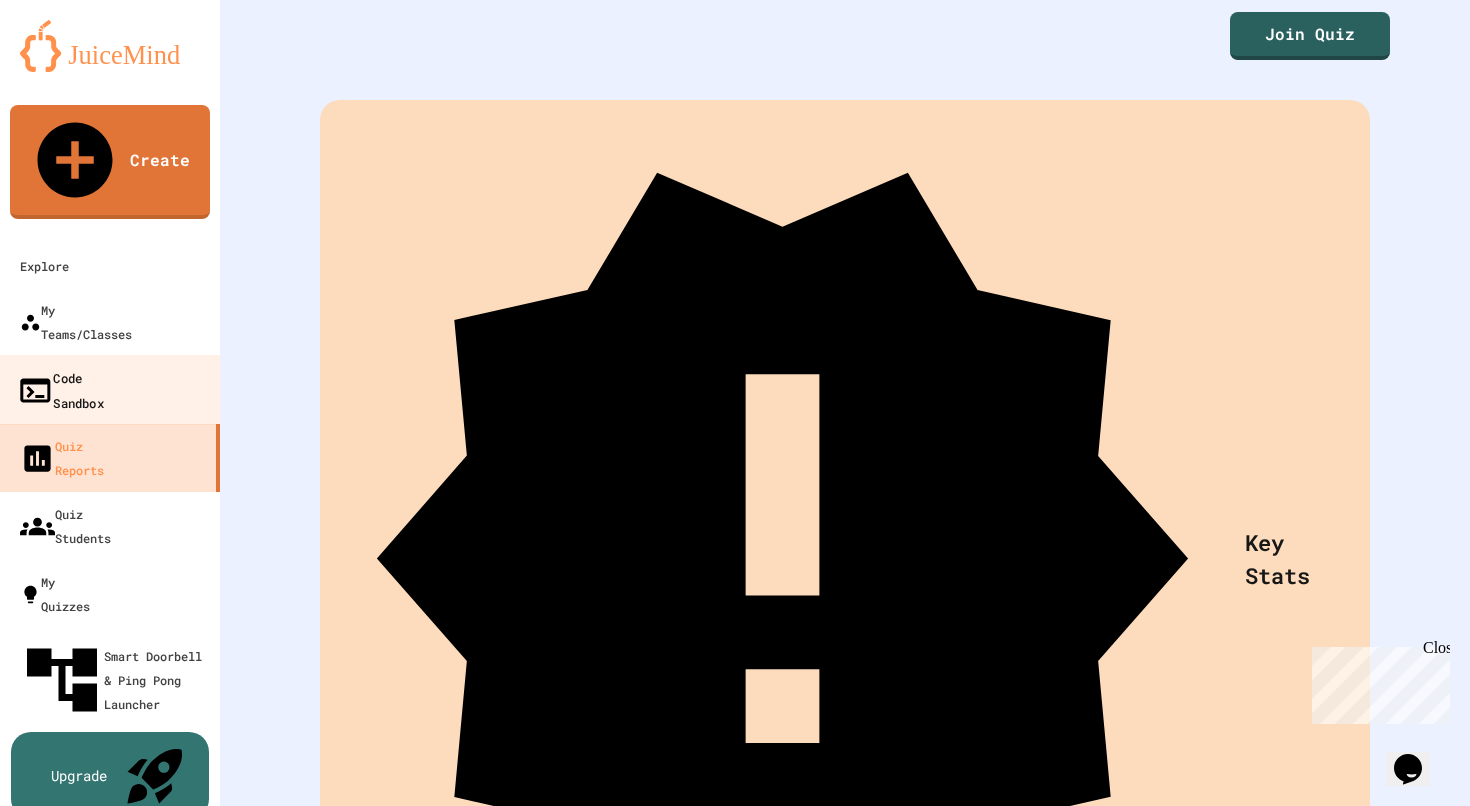 click on "Code Sandbox" at bounding box center (60, 389) 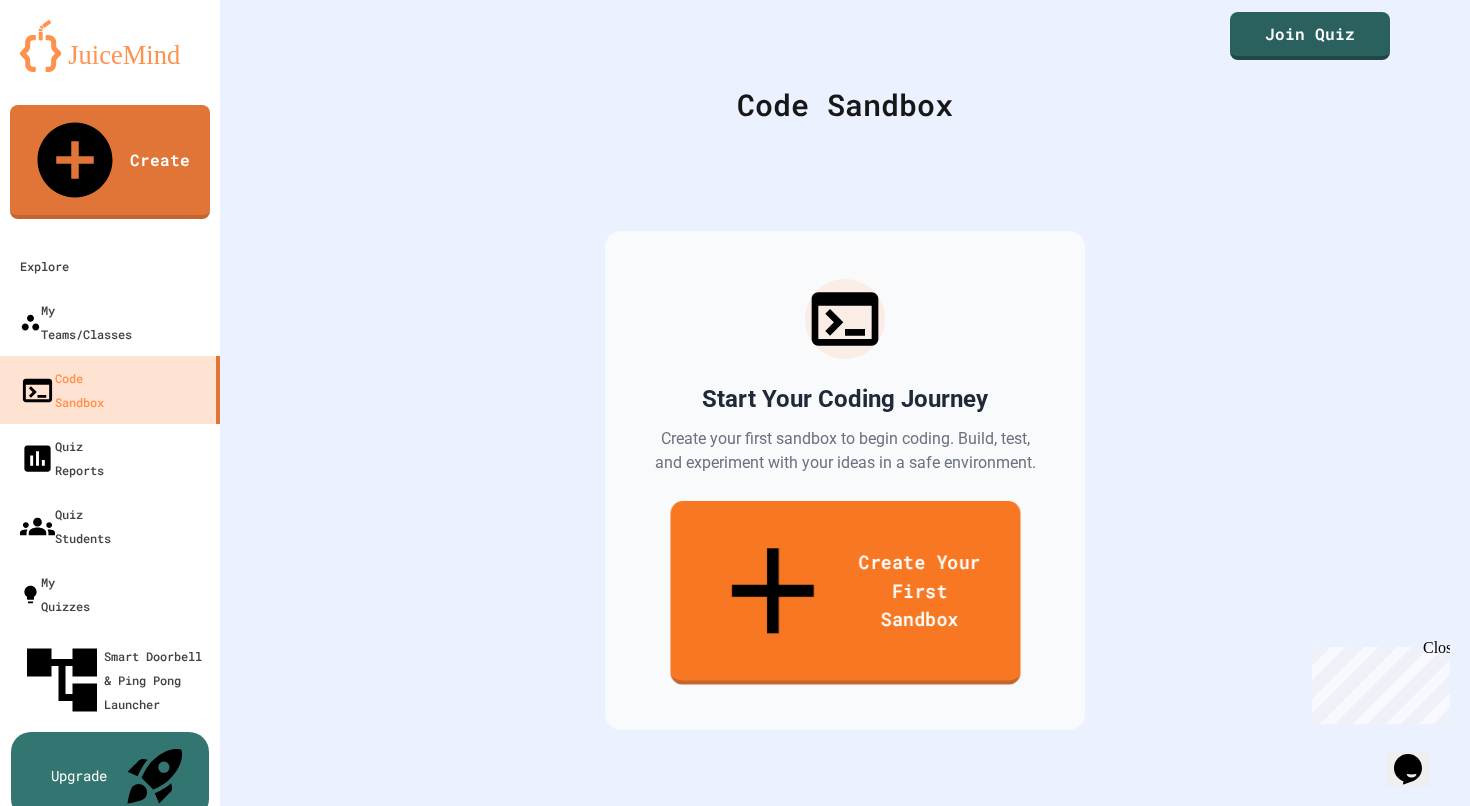 click on "Create Your First Sandbox" at bounding box center [845, 593] 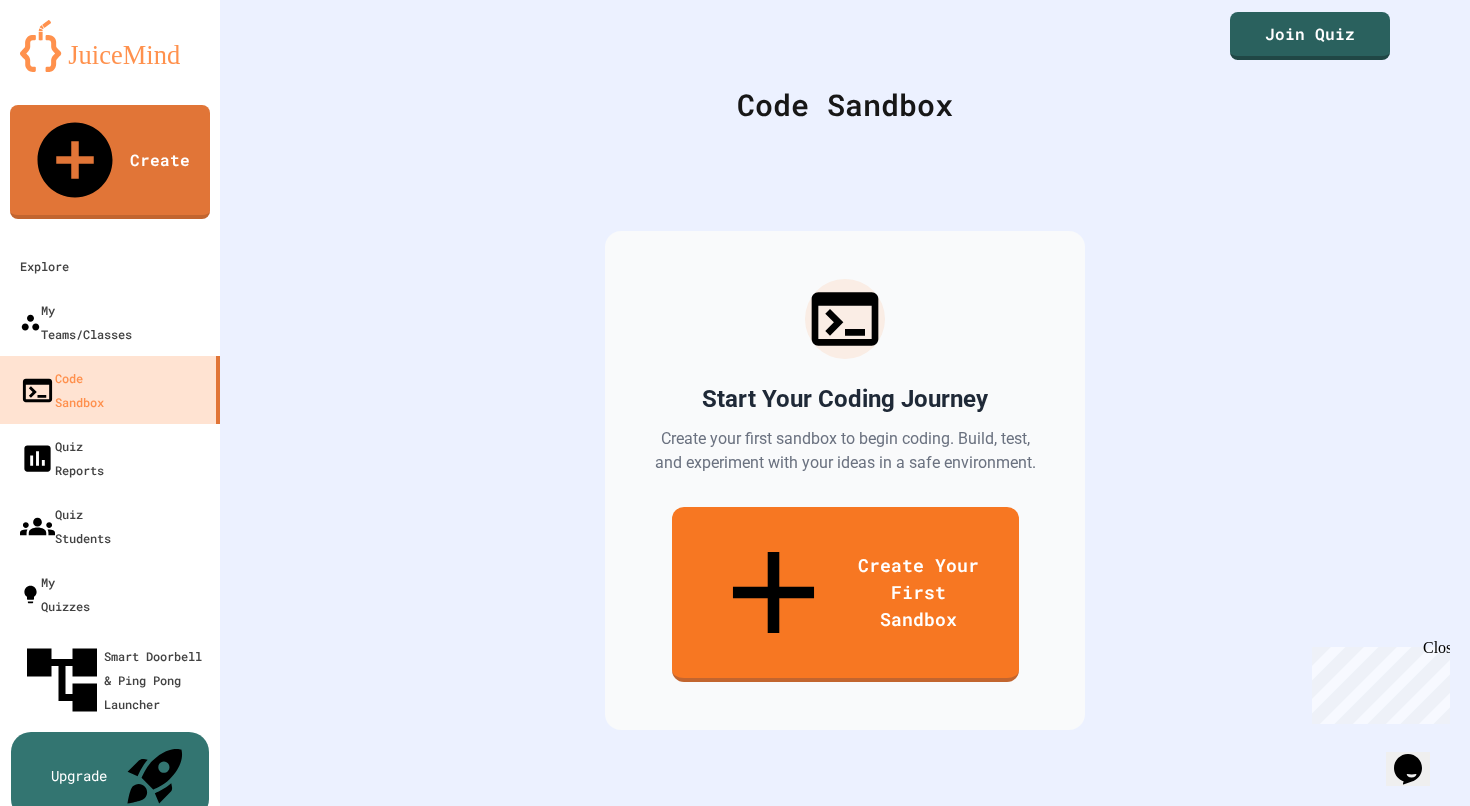 click at bounding box center [735, 903] 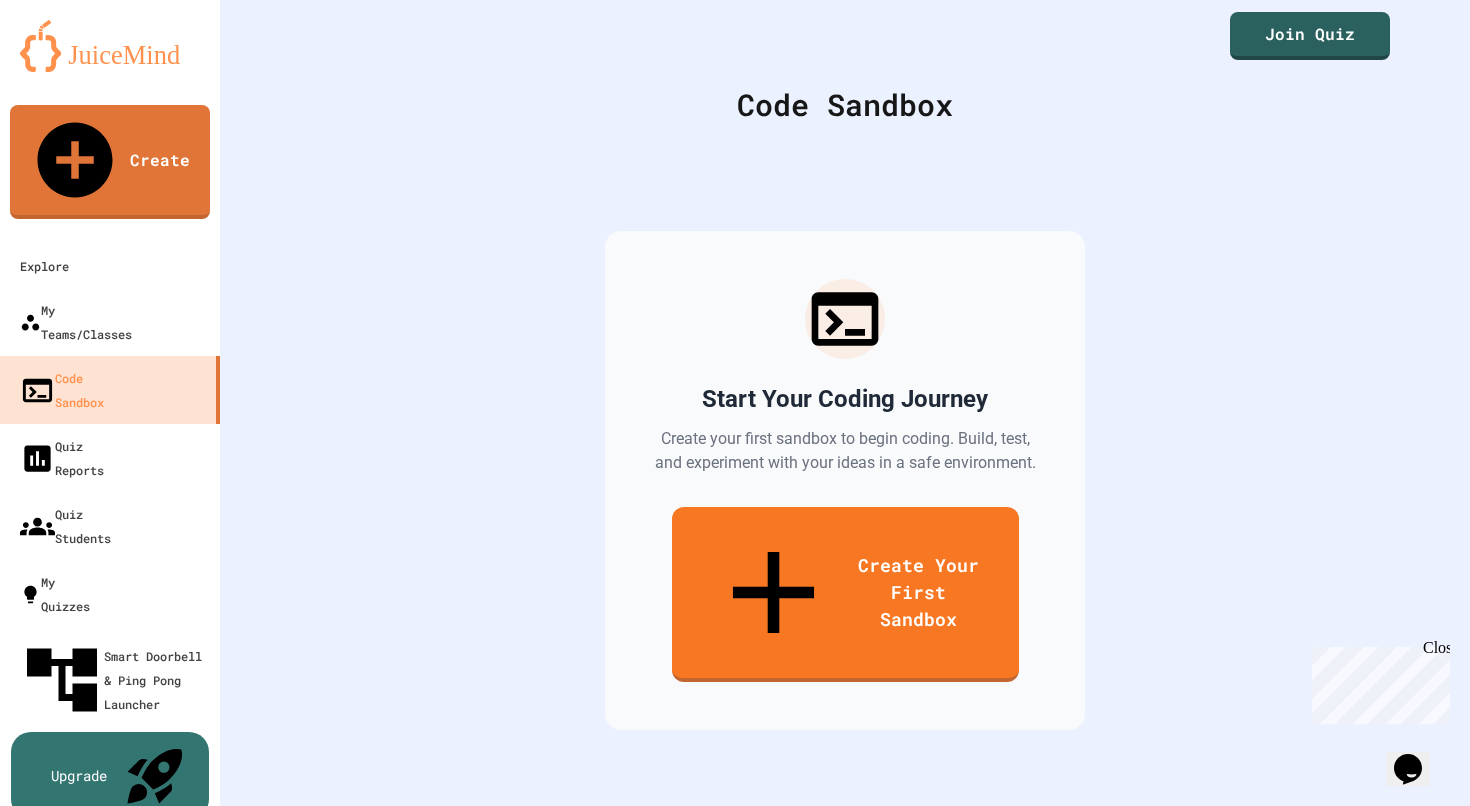 click on "Python with Pygame" at bounding box center (745, 3878) 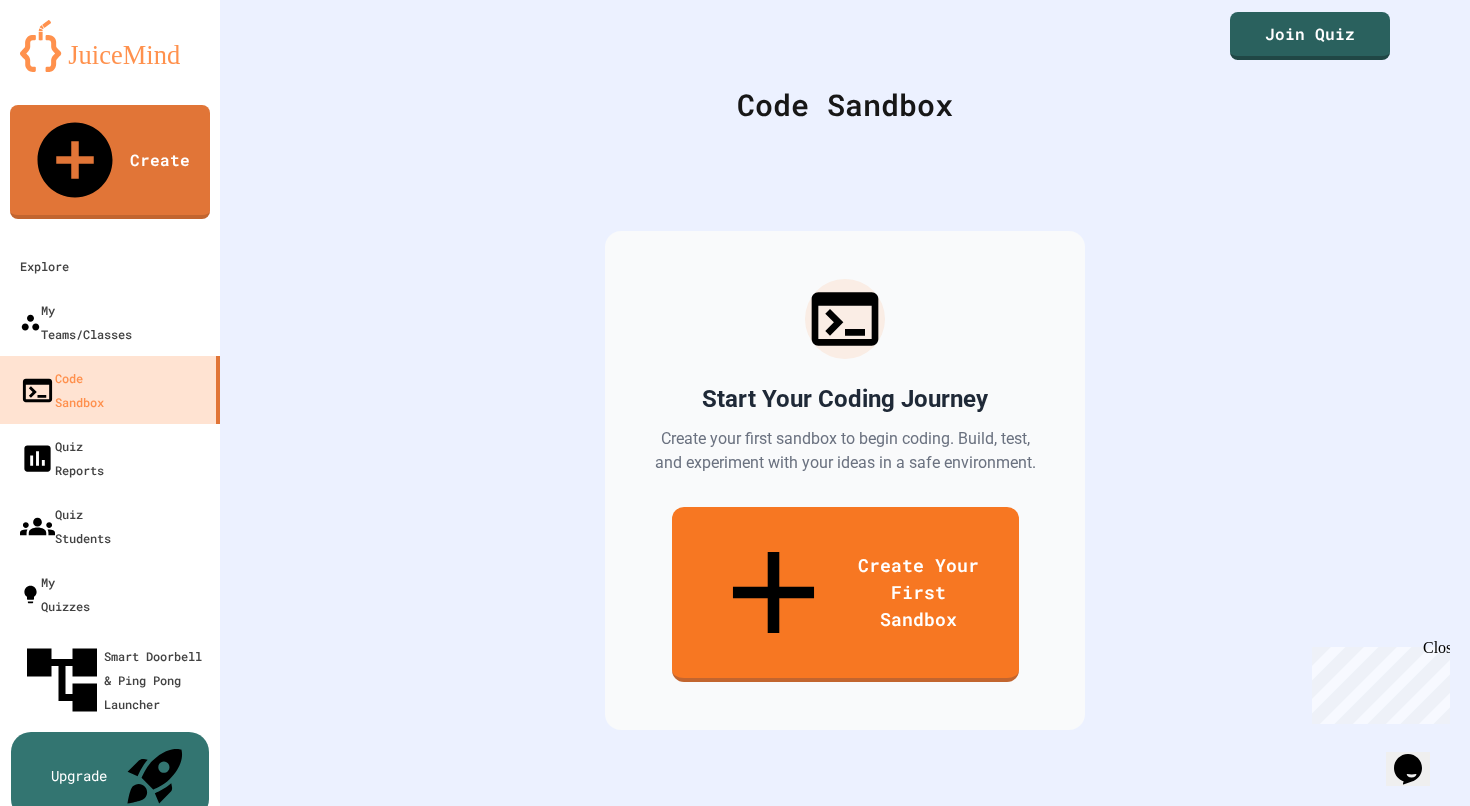 click on "**********" at bounding box center [735, 403] 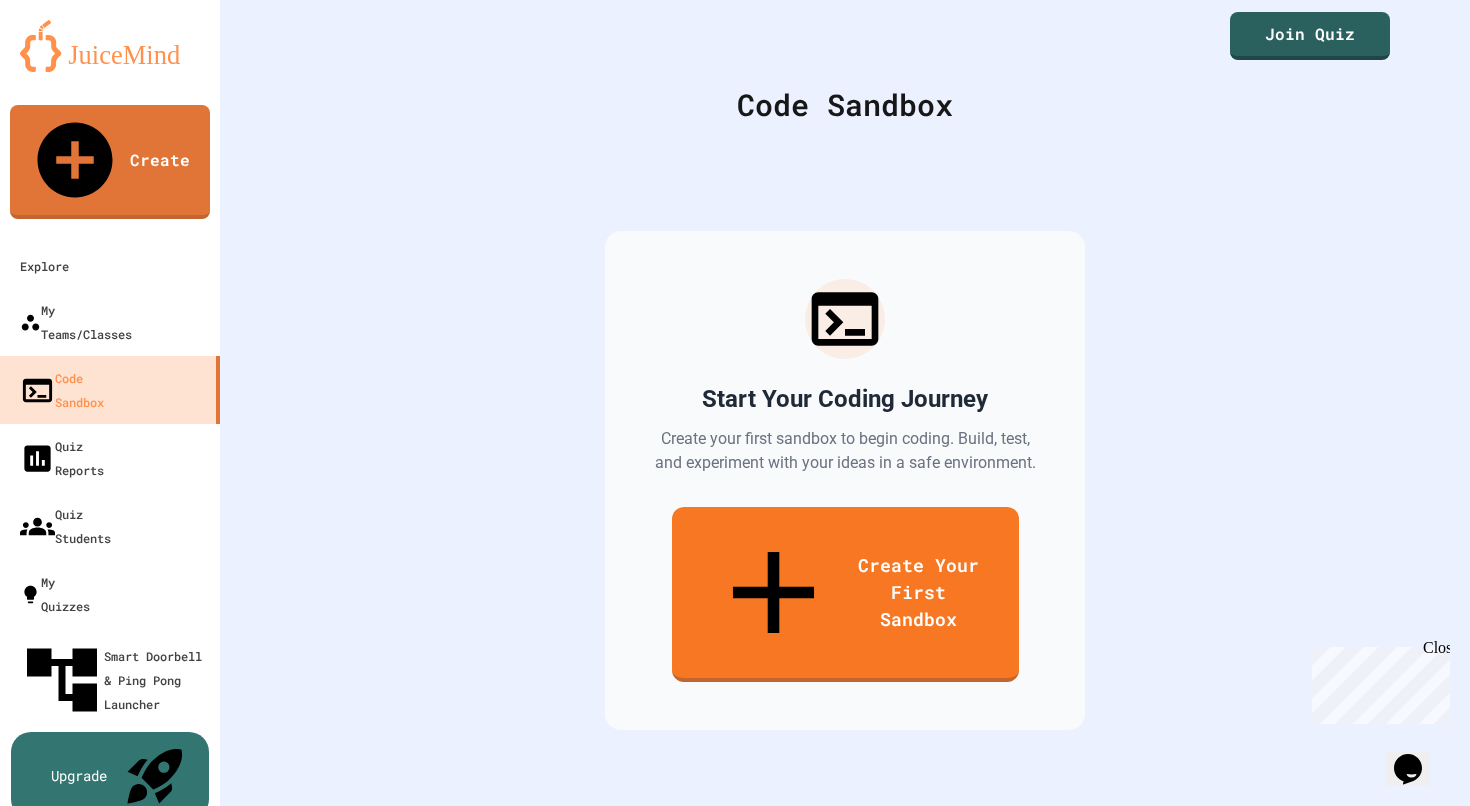 type 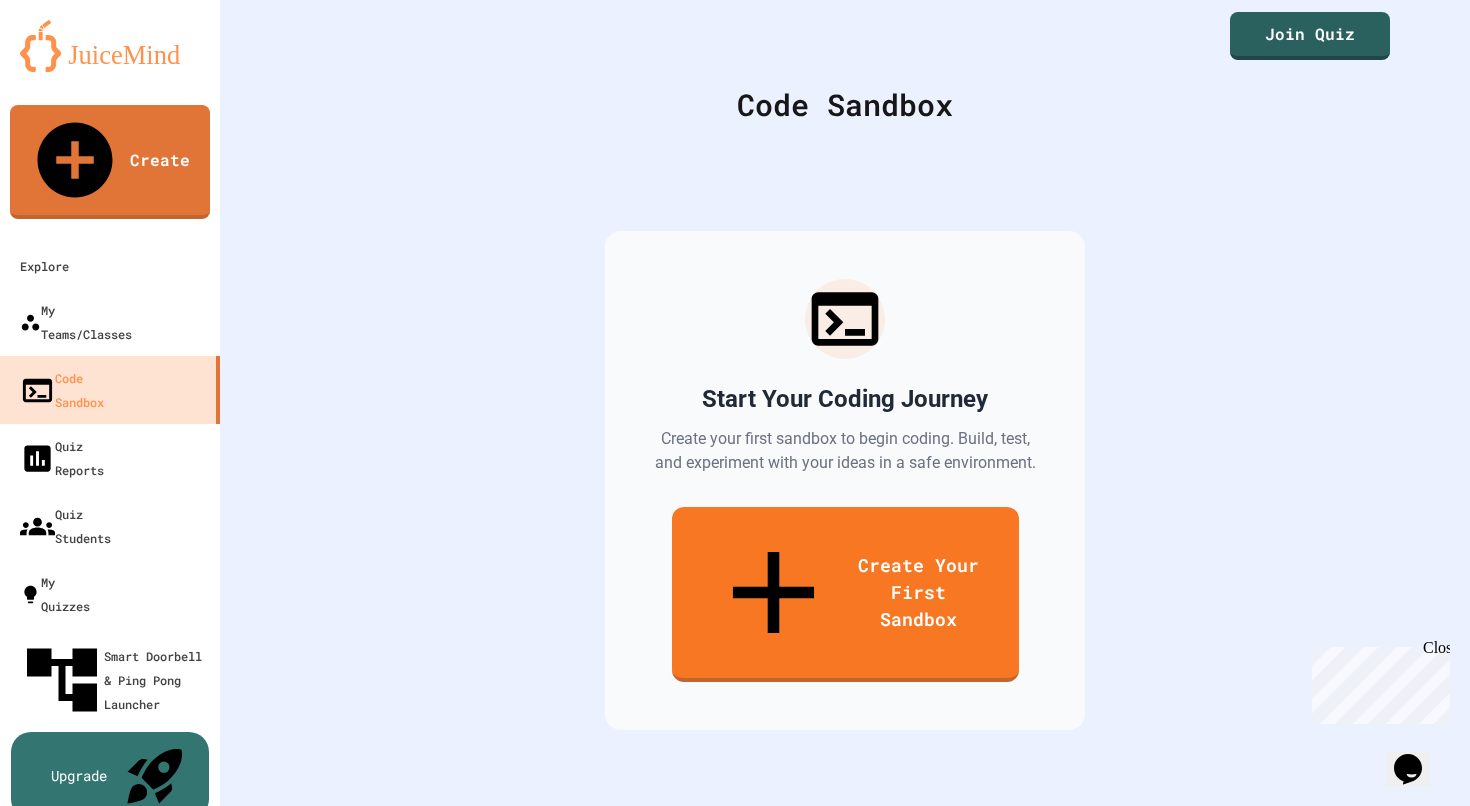 click on "Create Sandbox" at bounding box center (735, 1660) 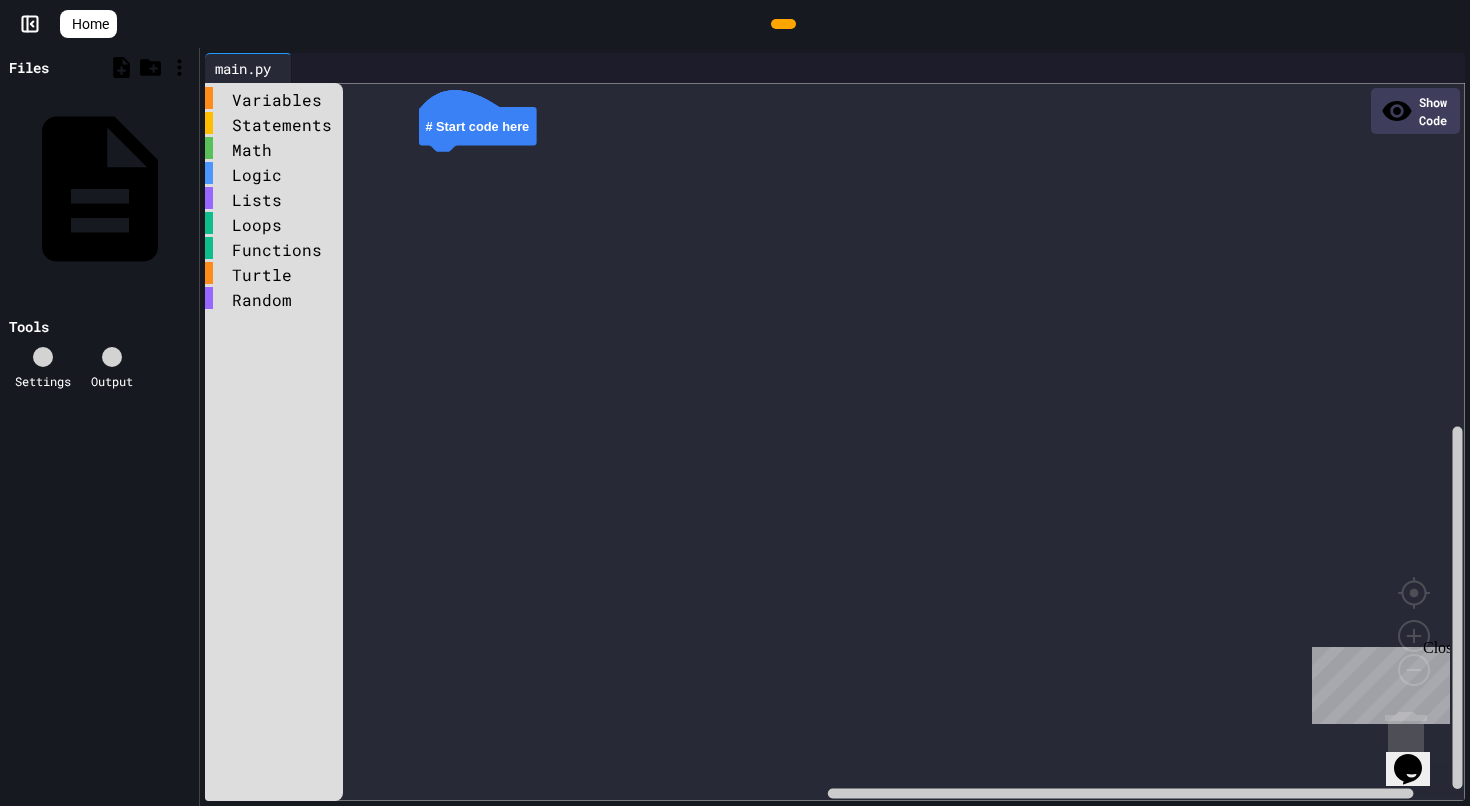 click on "Statements" at bounding box center (274, 124) 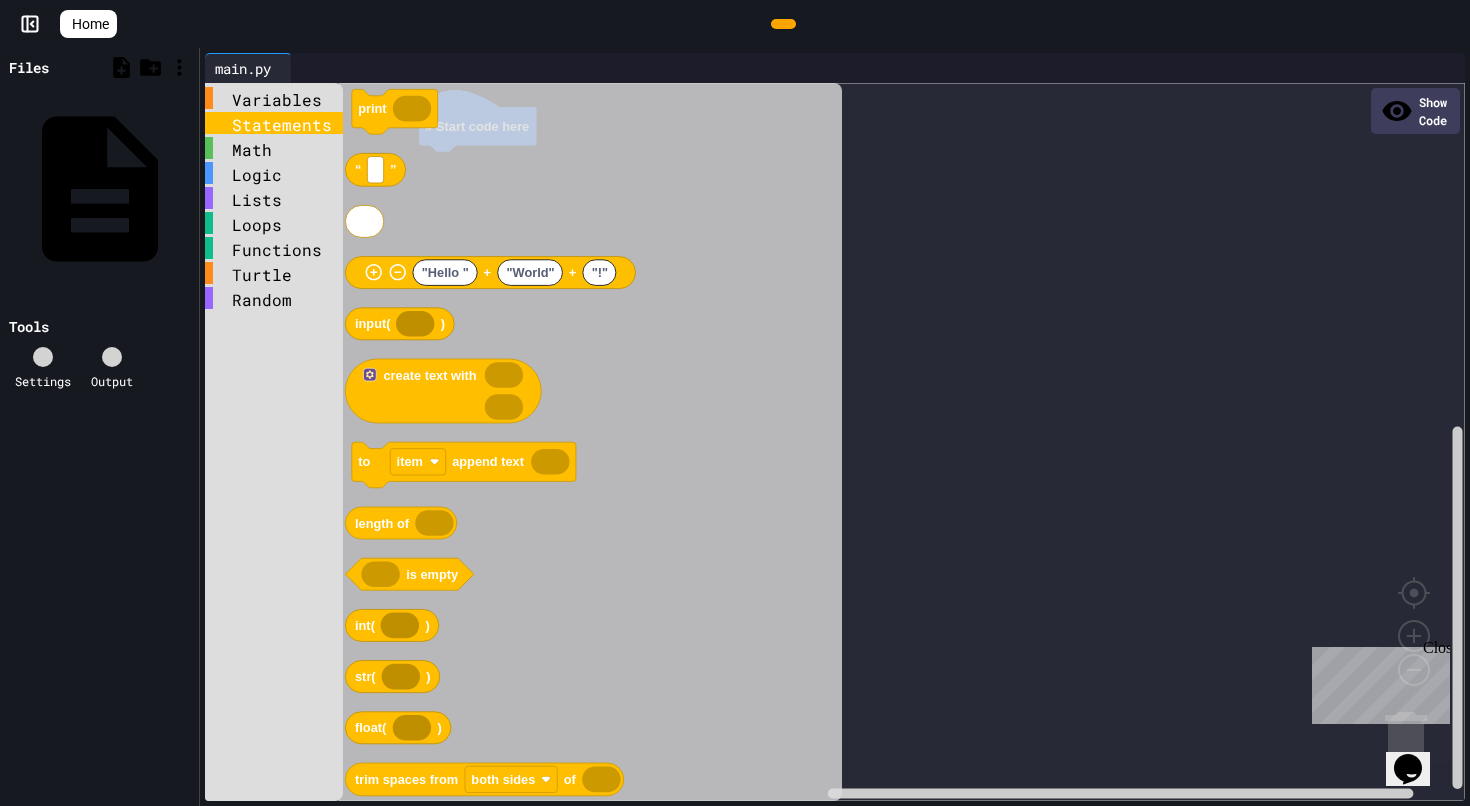 click on "Statements" at bounding box center (274, 123) 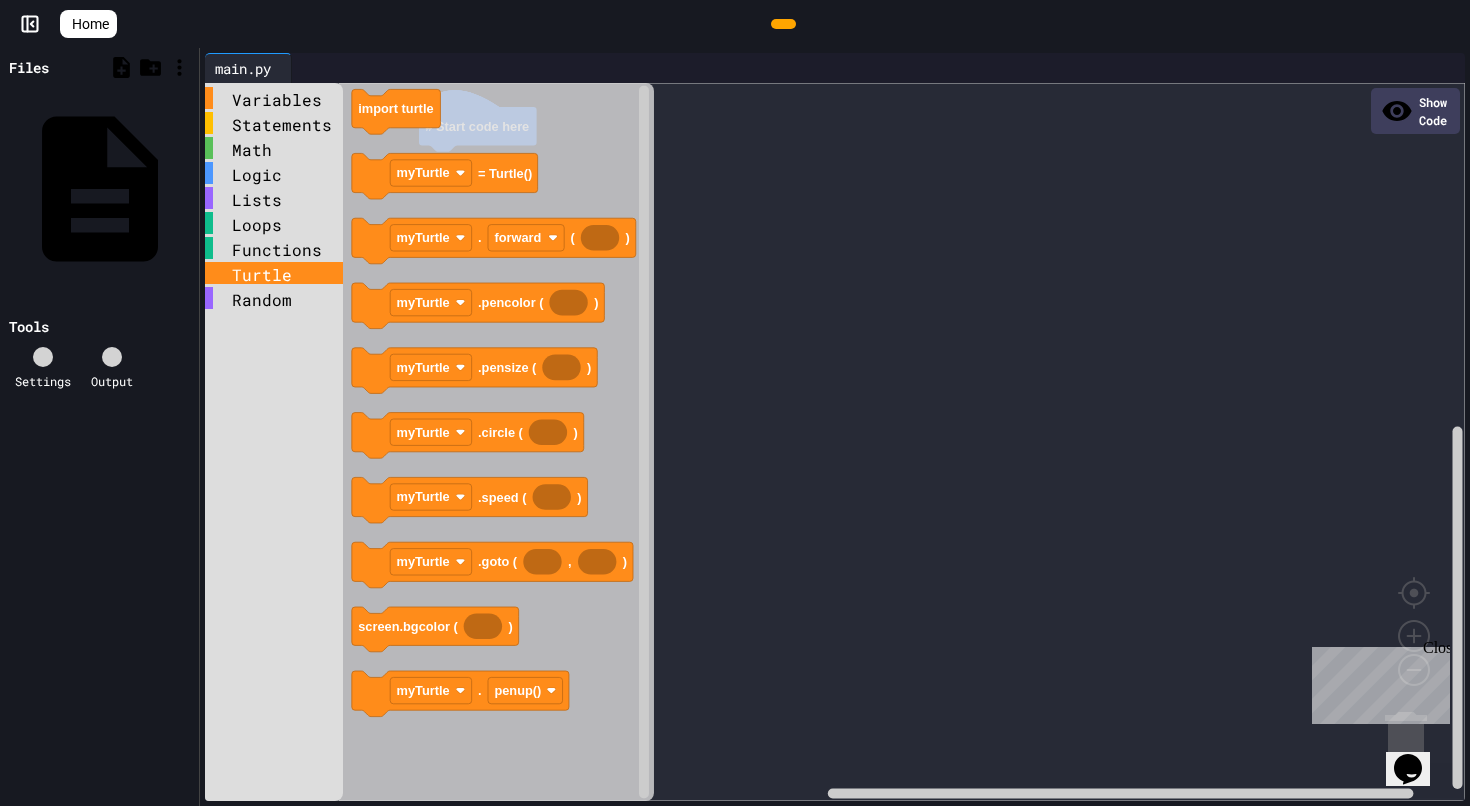 click on "Turtle" at bounding box center (274, 273) 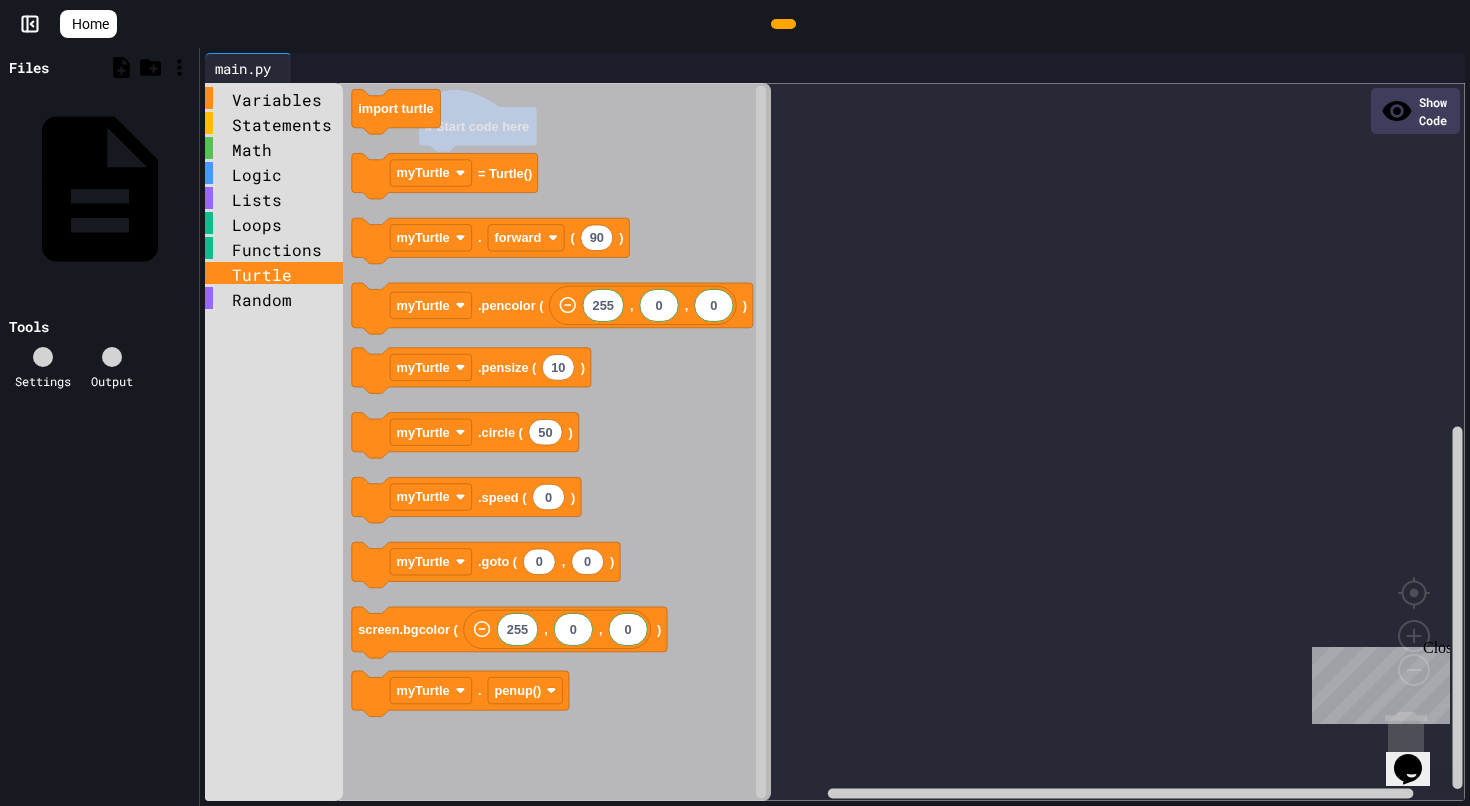 click on "Settings" at bounding box center [43, 368] 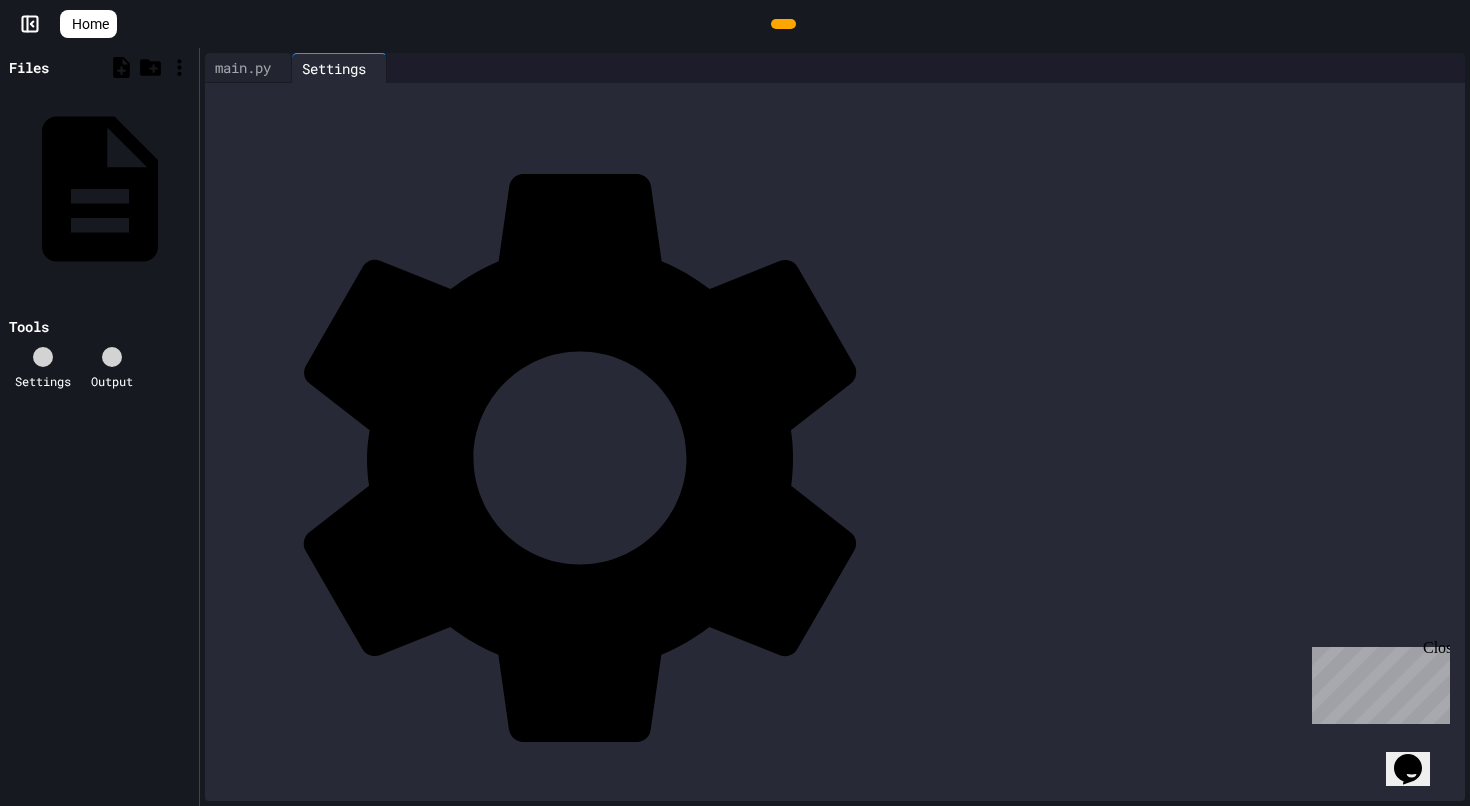 click at bounding box center (112, 357) 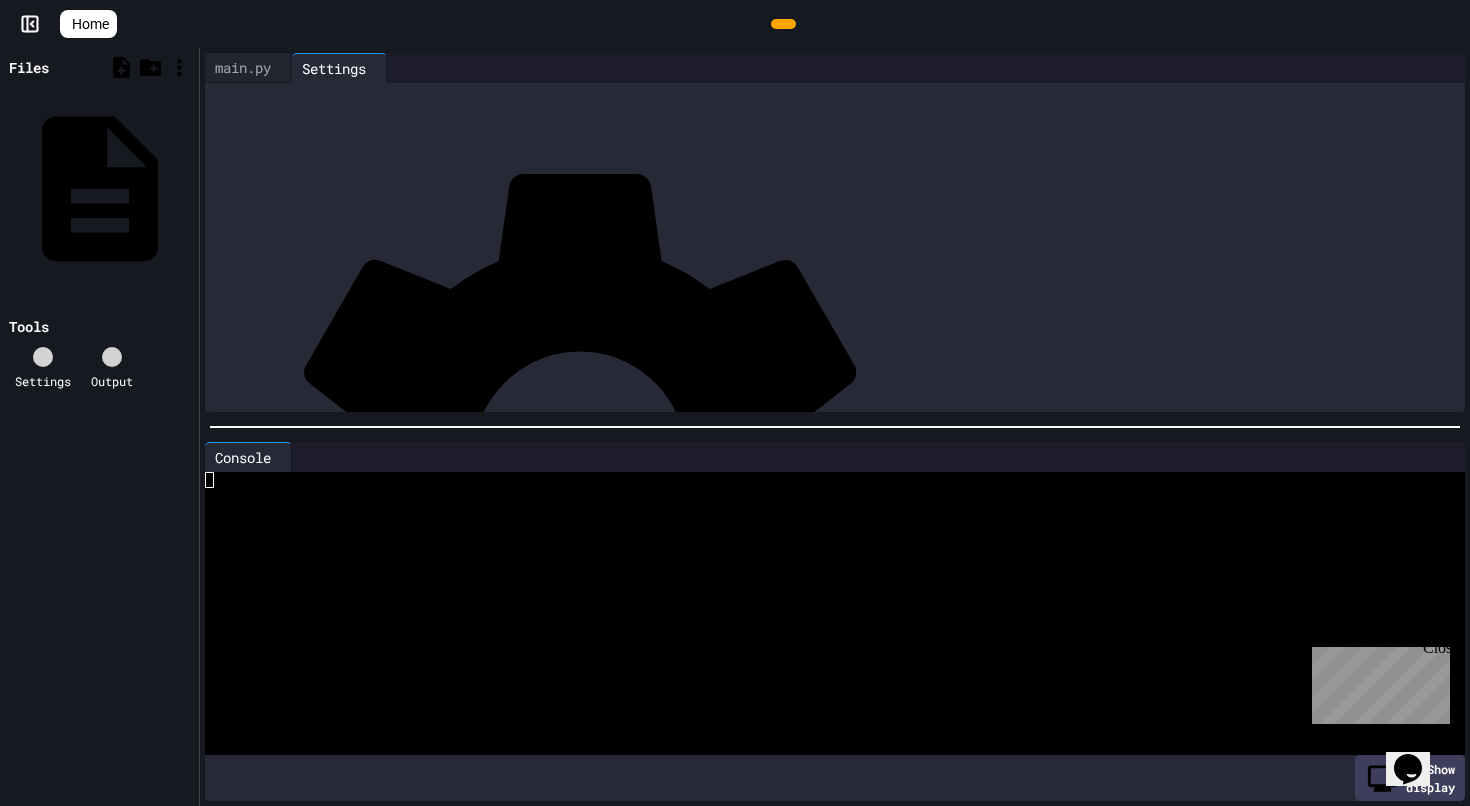 click 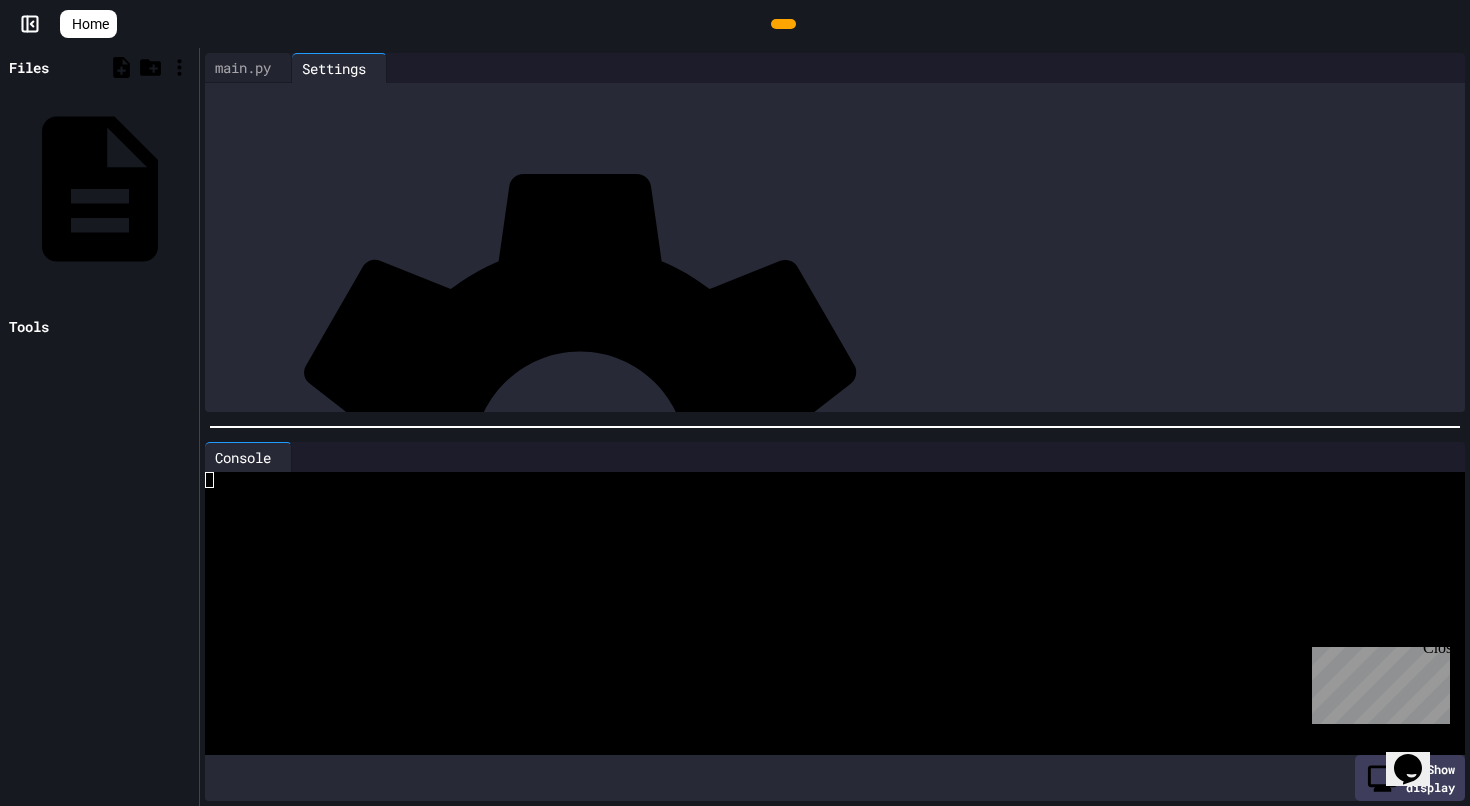 click on "Files" at bounding box center (99, 67) 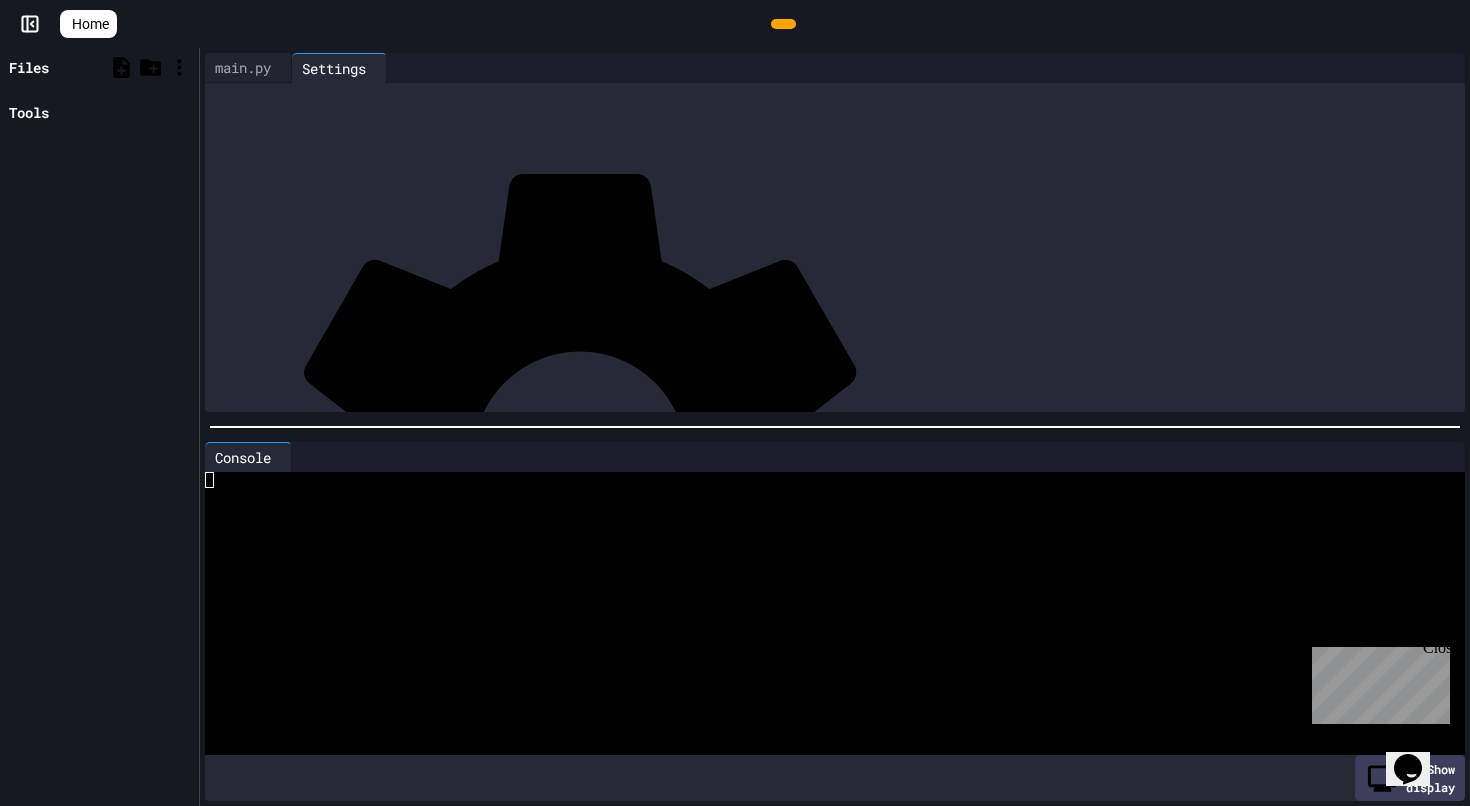 click at bounding box center [783, 24] 